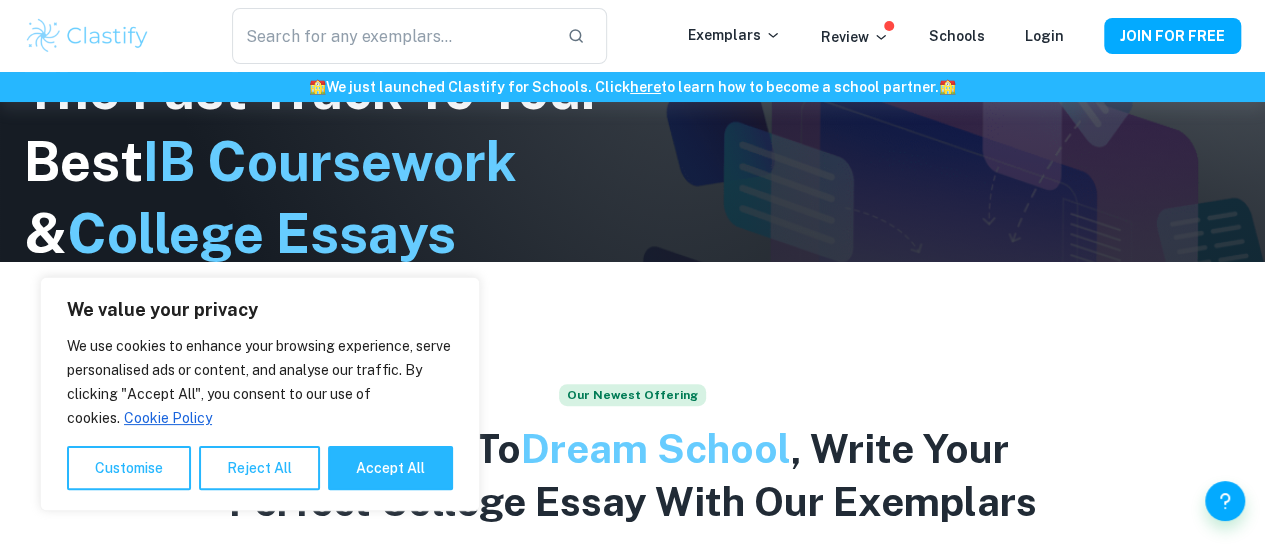 scroll, scrollTop: 312, scrollLeft: 0, axis: vertical 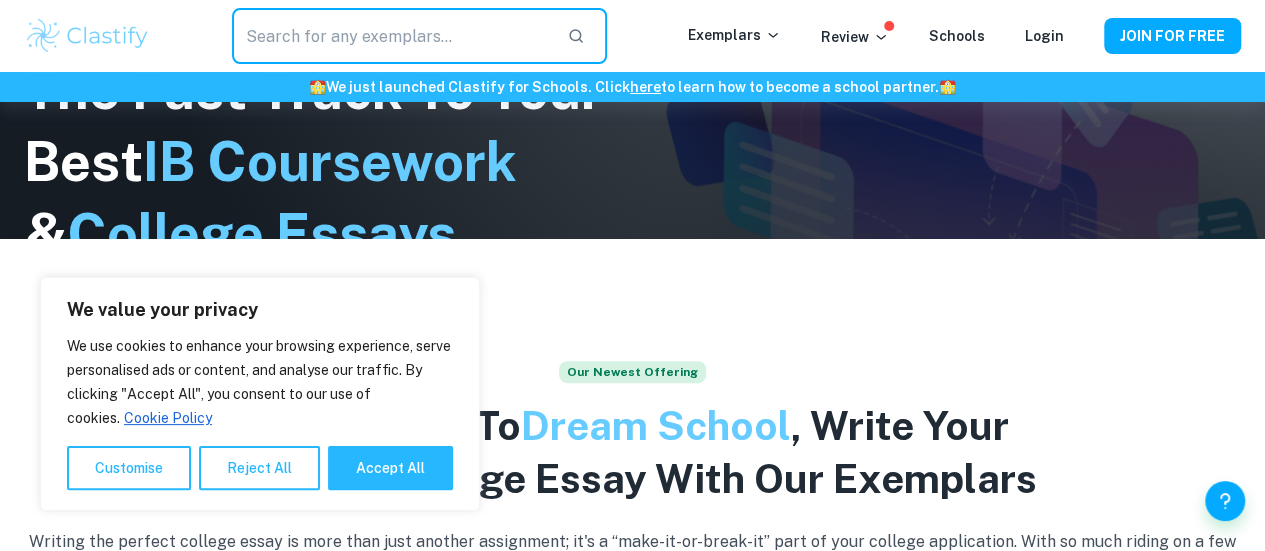 click at bounding box center (392, 36) 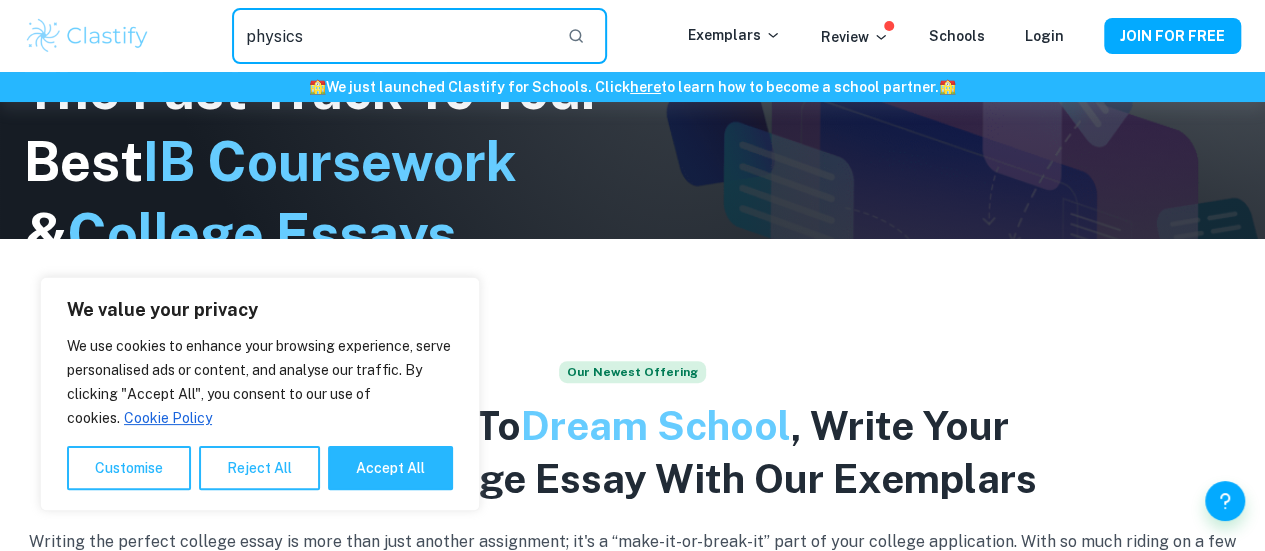 type on "physics" 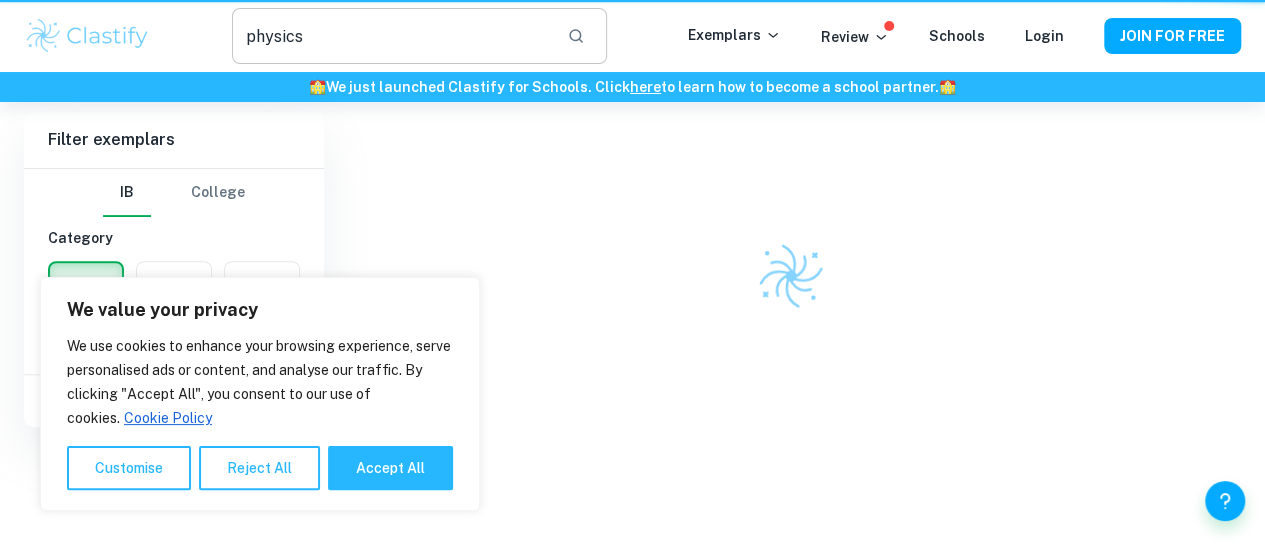 scroll, scrollTop: 0, scrollLeft: 0, axis: both 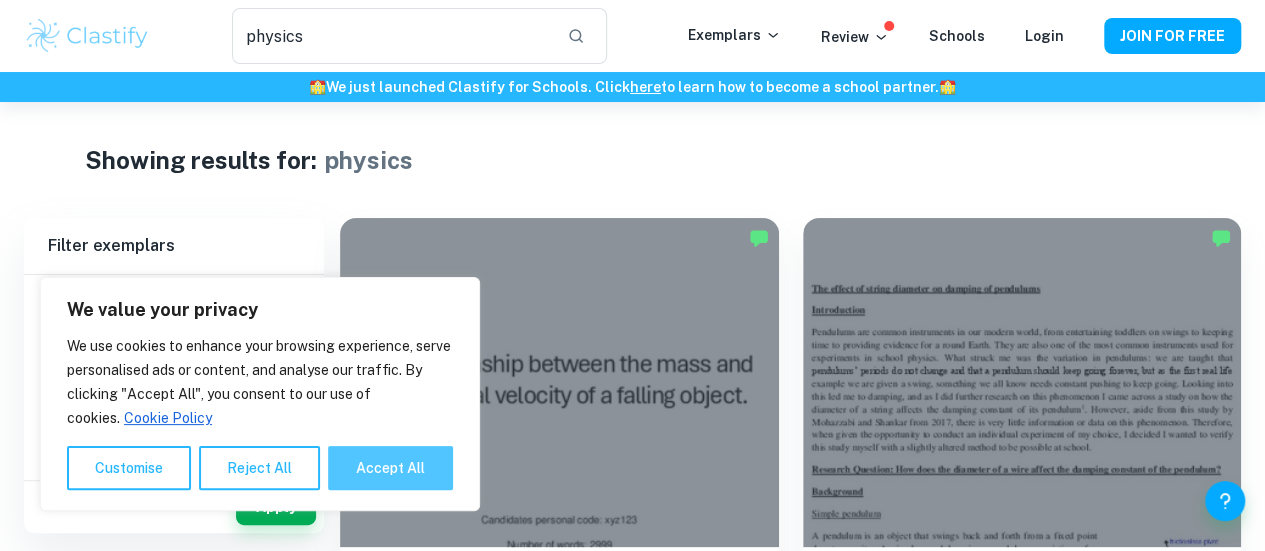 click on "Accept All" at bounding box center (390, 468) 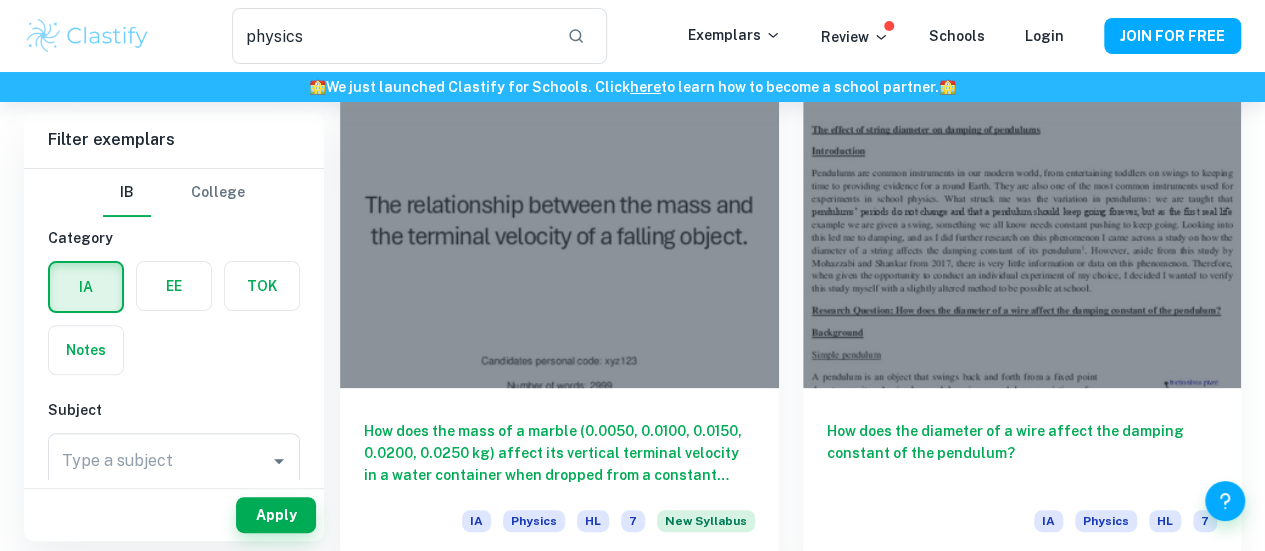 scroll, scrollTop: 160, scrollLeft: 0, axis: vertical 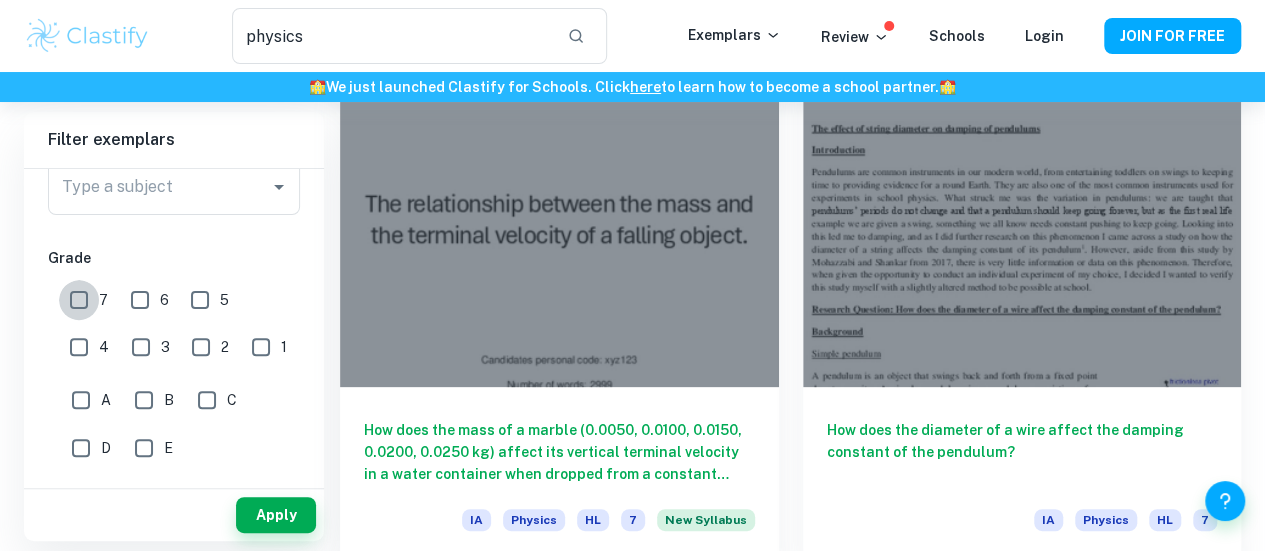 click on "7" at bounding box center (79, 300) 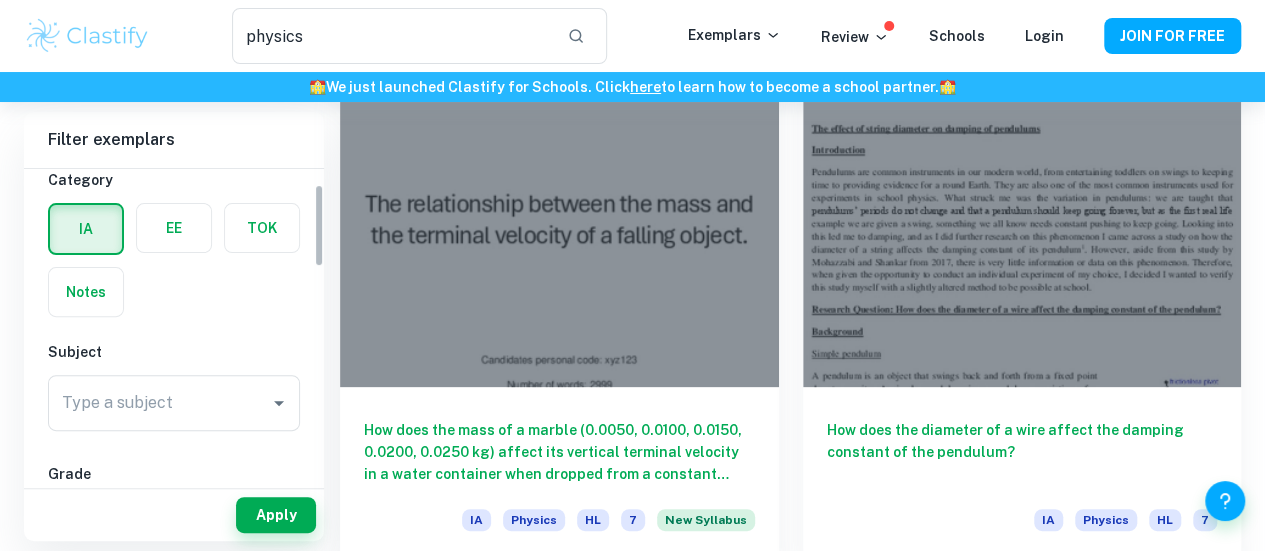 scroll, scrollTop: 58, scrollLeft: 0, axis: vertical 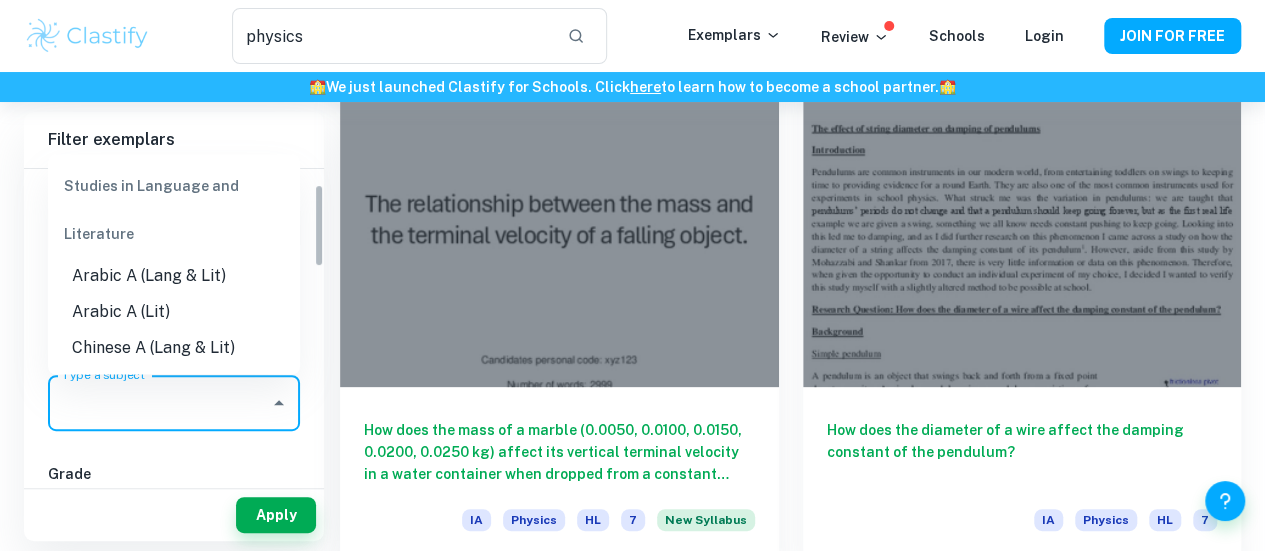 click on "Type a subject" at bounding box center (159, 403) 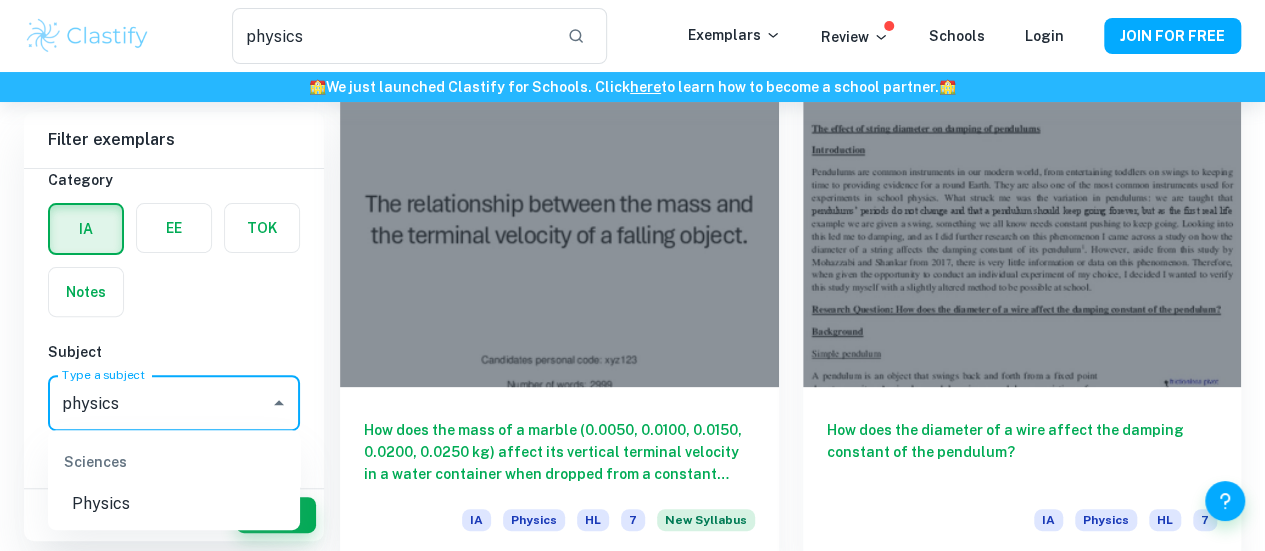 click on "Physics" at bounding box center [174, 504] 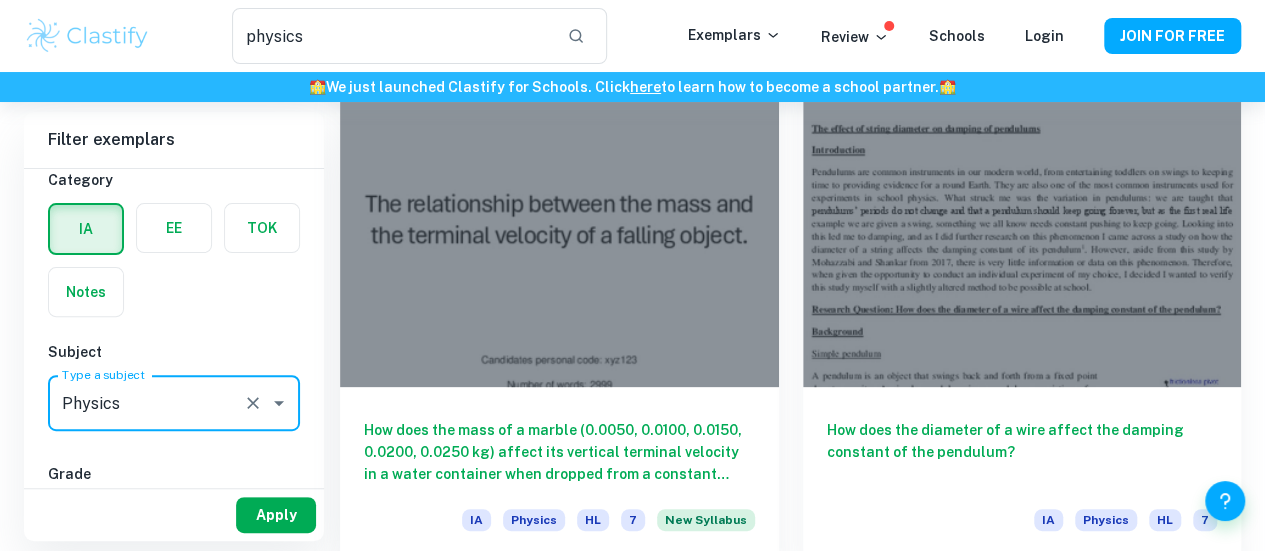 type on "Physics" 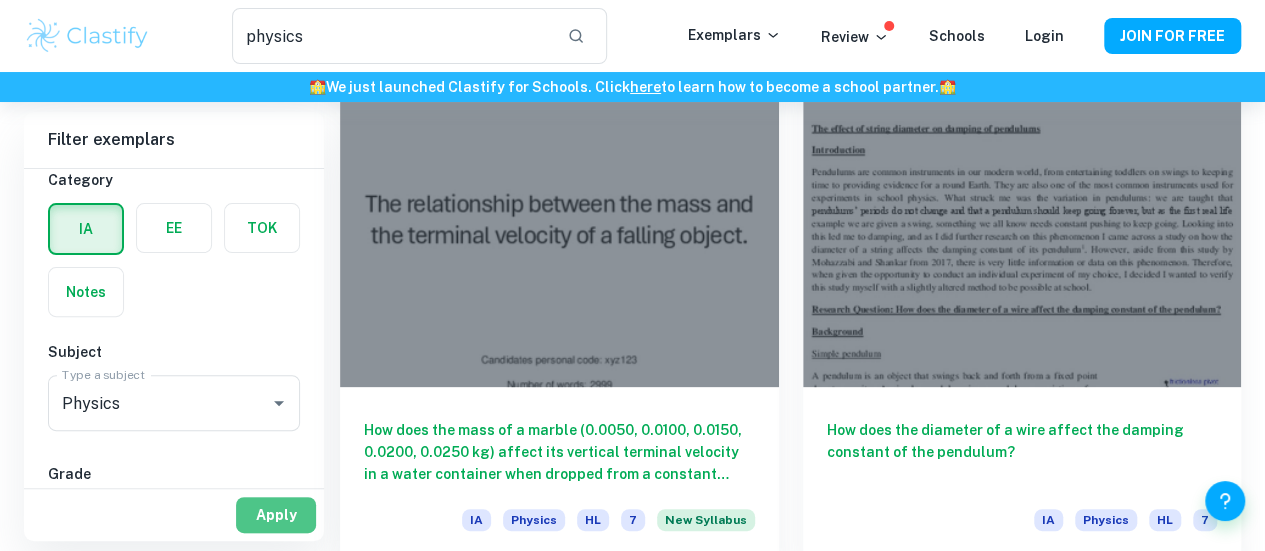 click on "Apply" at bounding box center [276, 515] 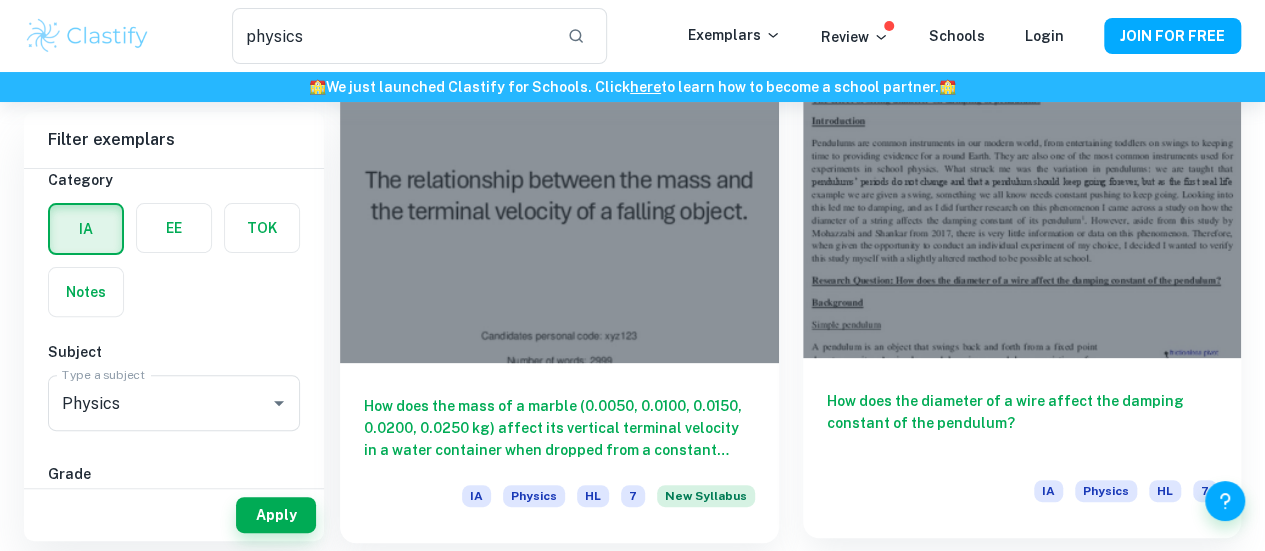 scroll, scrollTop: 204, scrollLeft: 0, axis: vertical 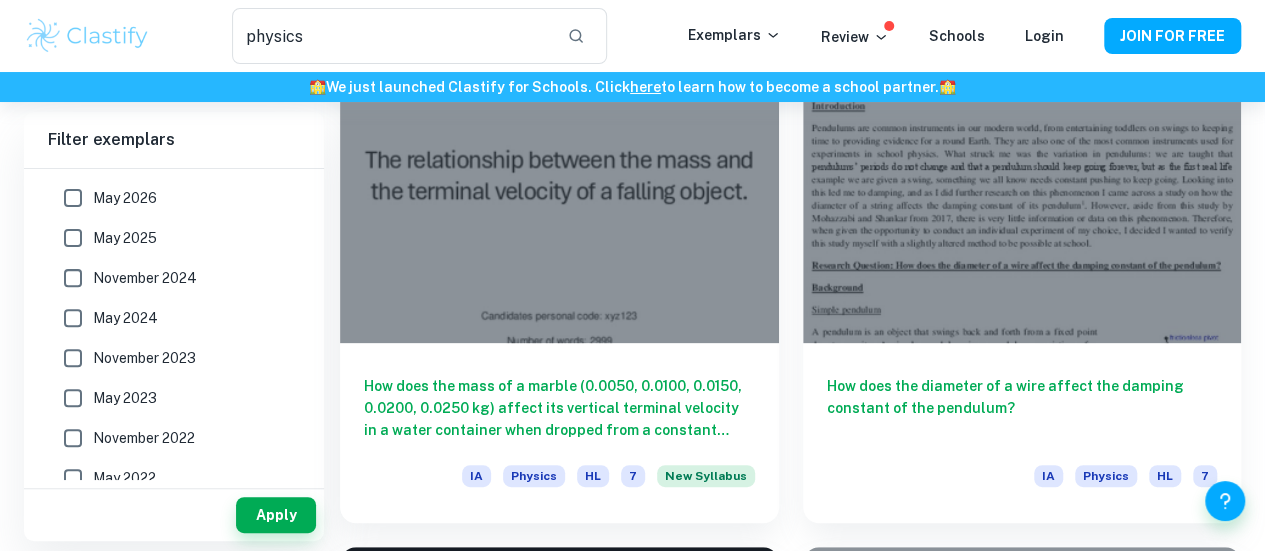 click on "May 2025" at bounding box center (168, 238) 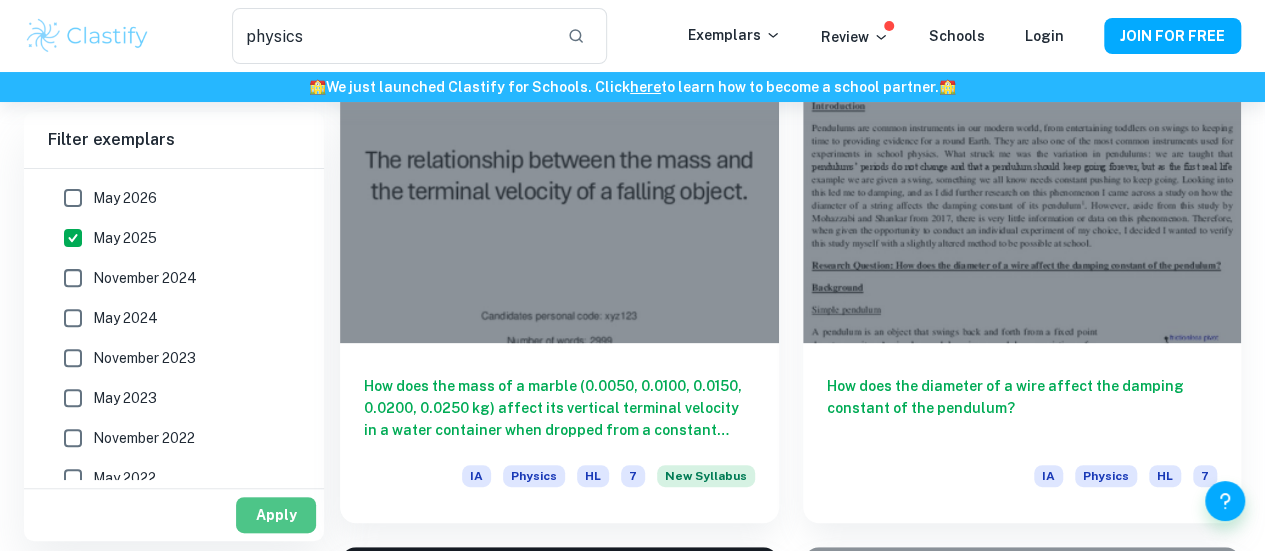 click on "Apply" at bounding box center [276, 515] 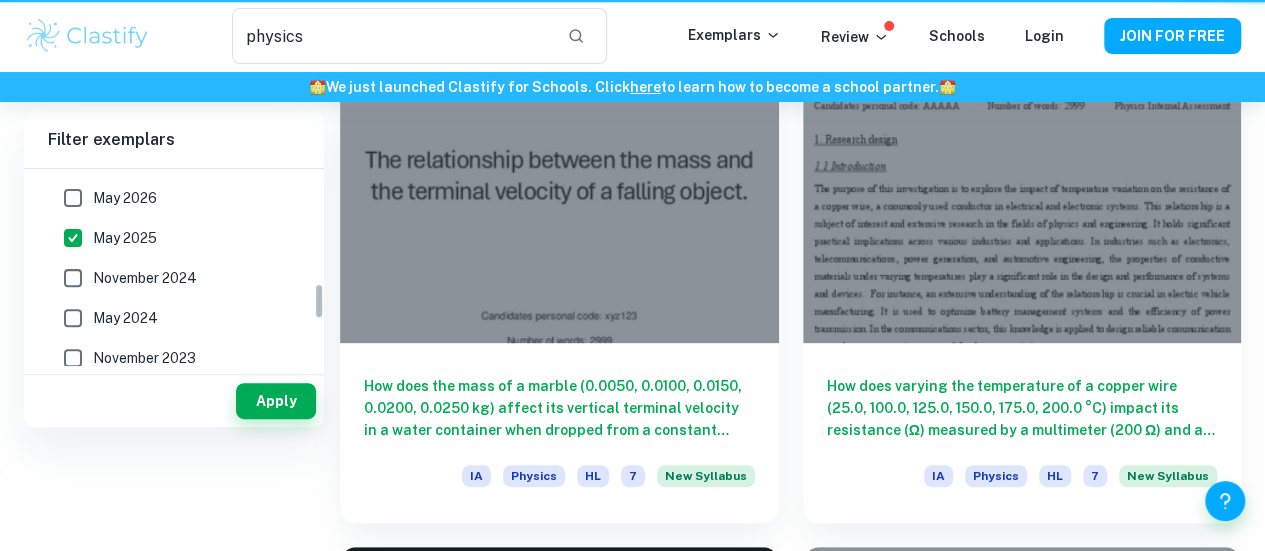 scroll, scrollTop: 0, scrollLeft: 0, axis: both 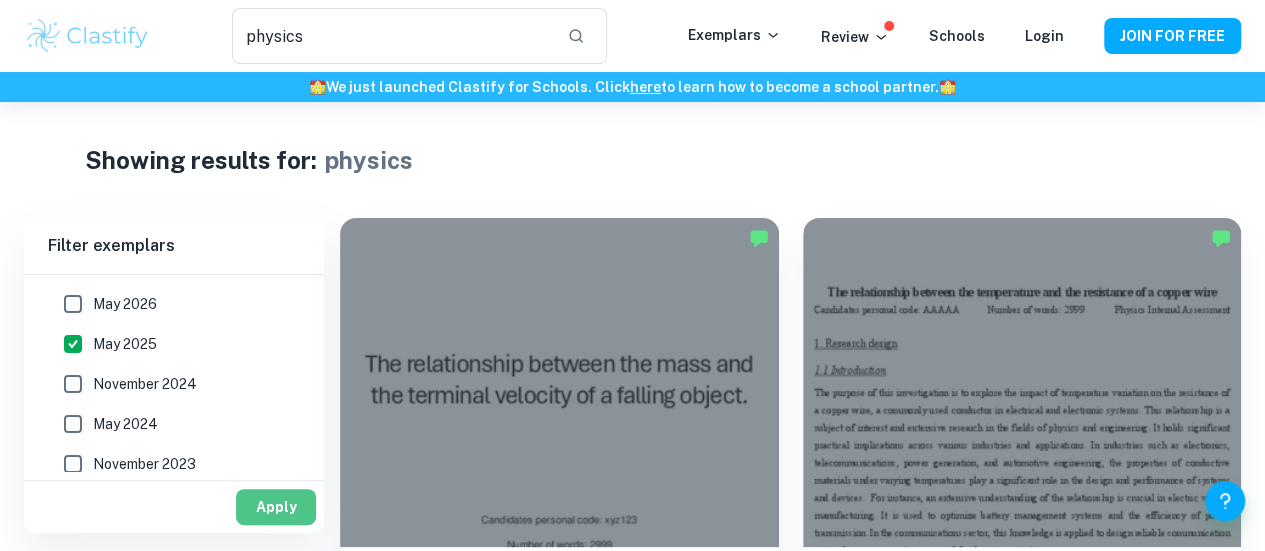 click on "Apply" at bounding box center [276, 507] 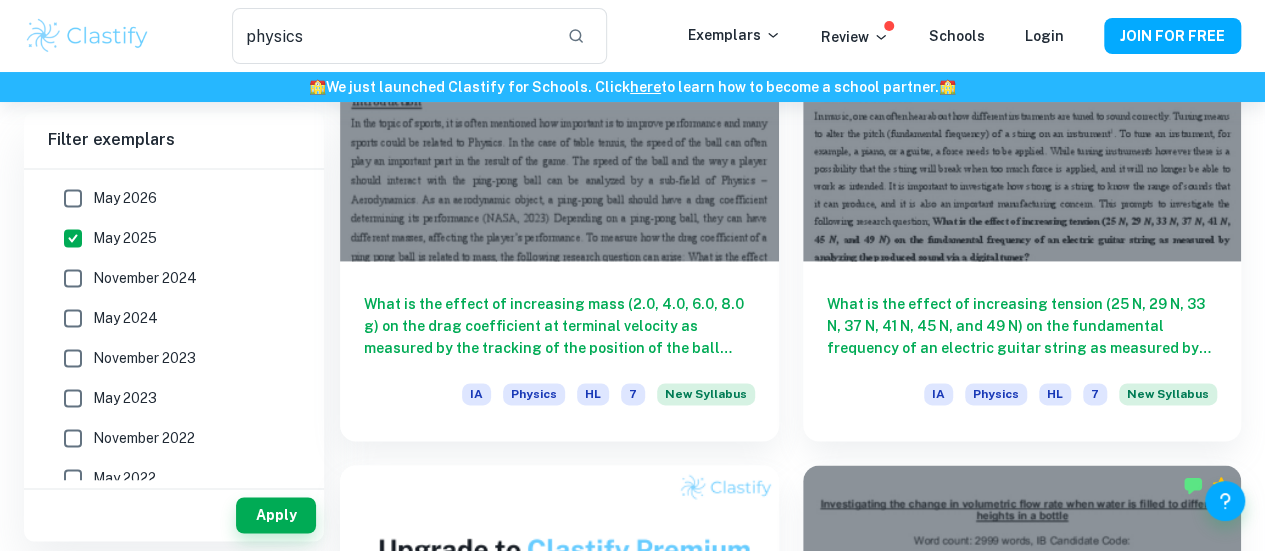 scroll, scrollTop: 1406, scrollLeft: 0, axis: vertical 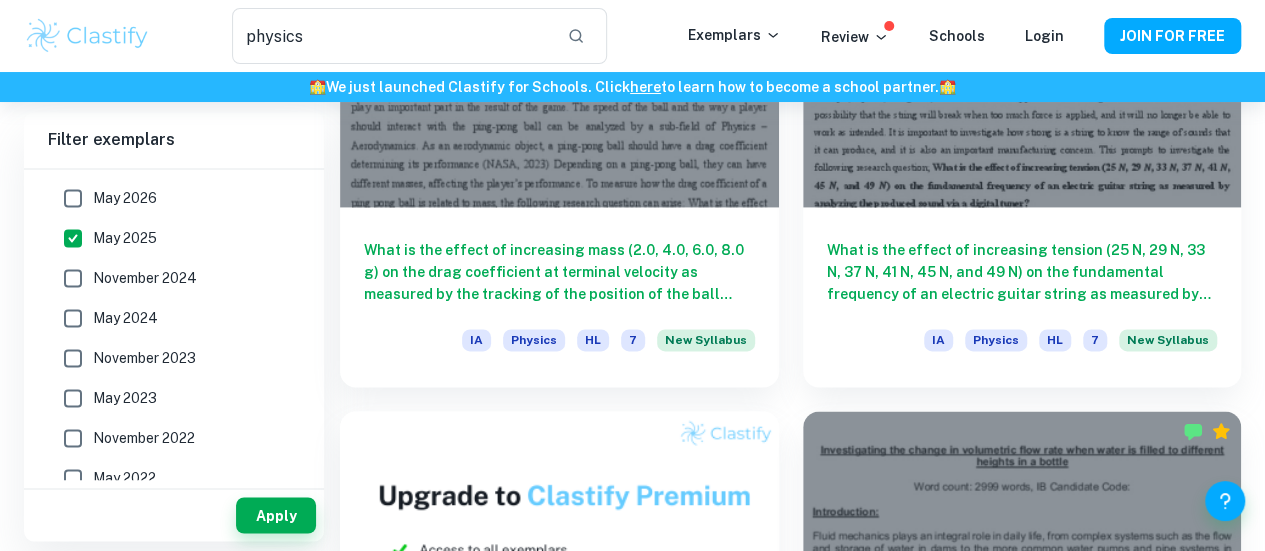 click on "How does temperature (30.00, 40.00, 50.00, 60.00, 70.00, 80.00°C) affect the
electrical resistance (Ω) of a standard 0.3m long conductor copper wire compared to a TEC1-12706
semiconductor Peltier device?" at bounding box center [1022, 1332] 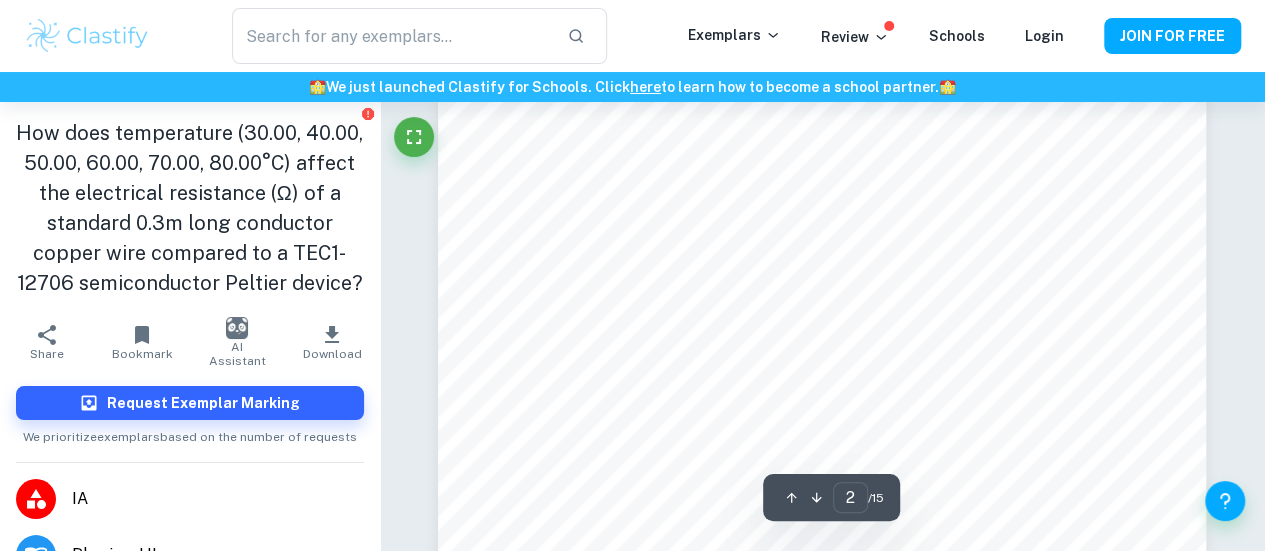 scroll, scrollTop: 1560, scrollLeft: 0, axis: vertical 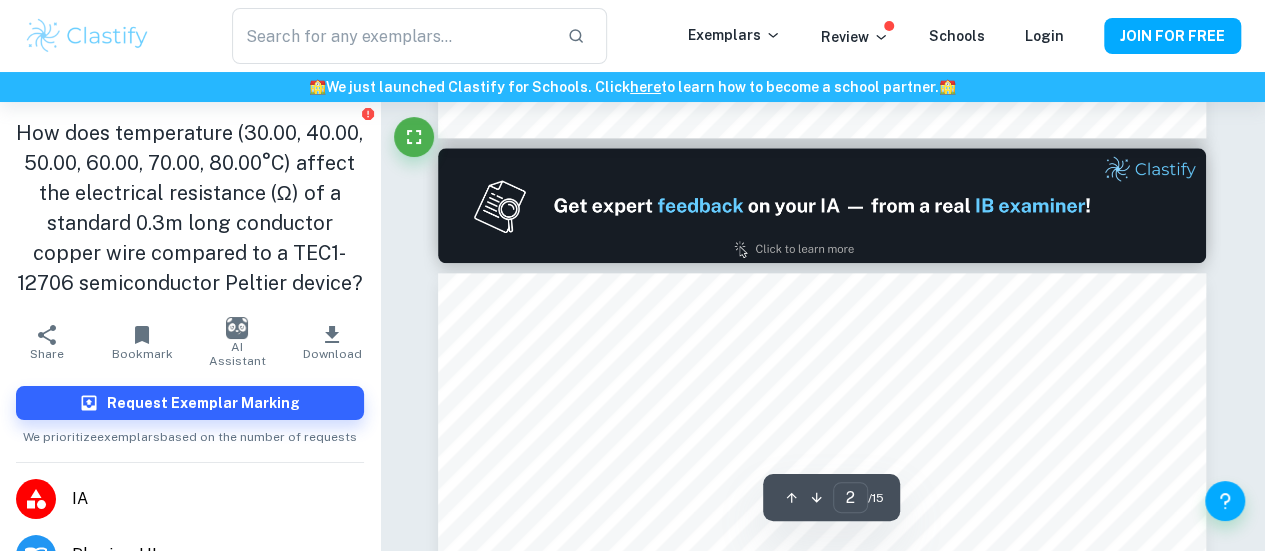 type on "1" 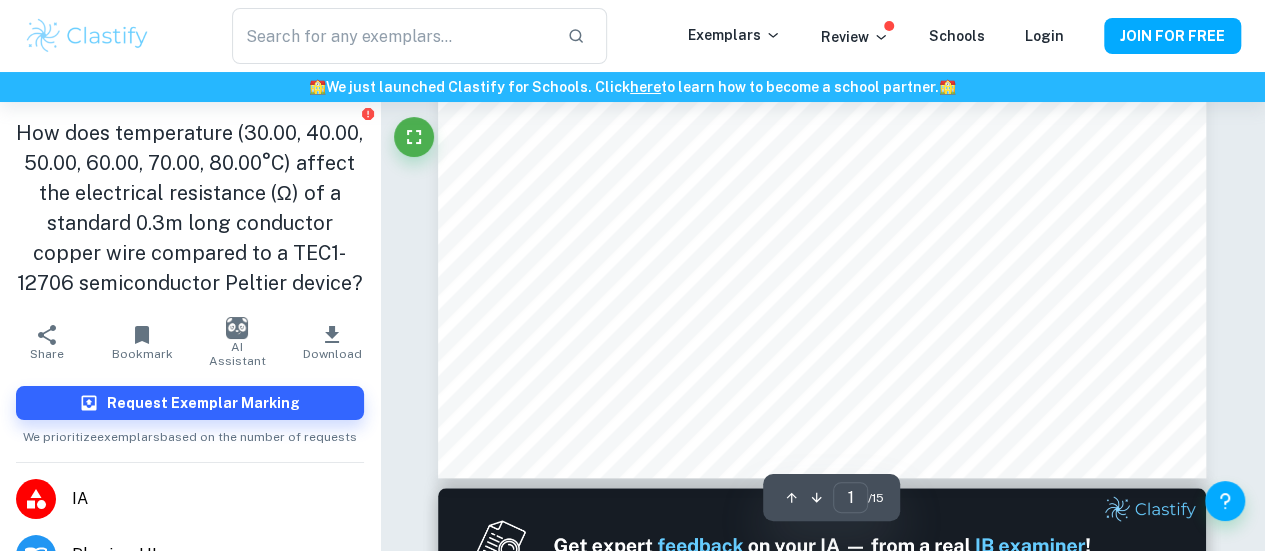scroll, scrollTop: 582, scrollLeft: 0, axis: vertical 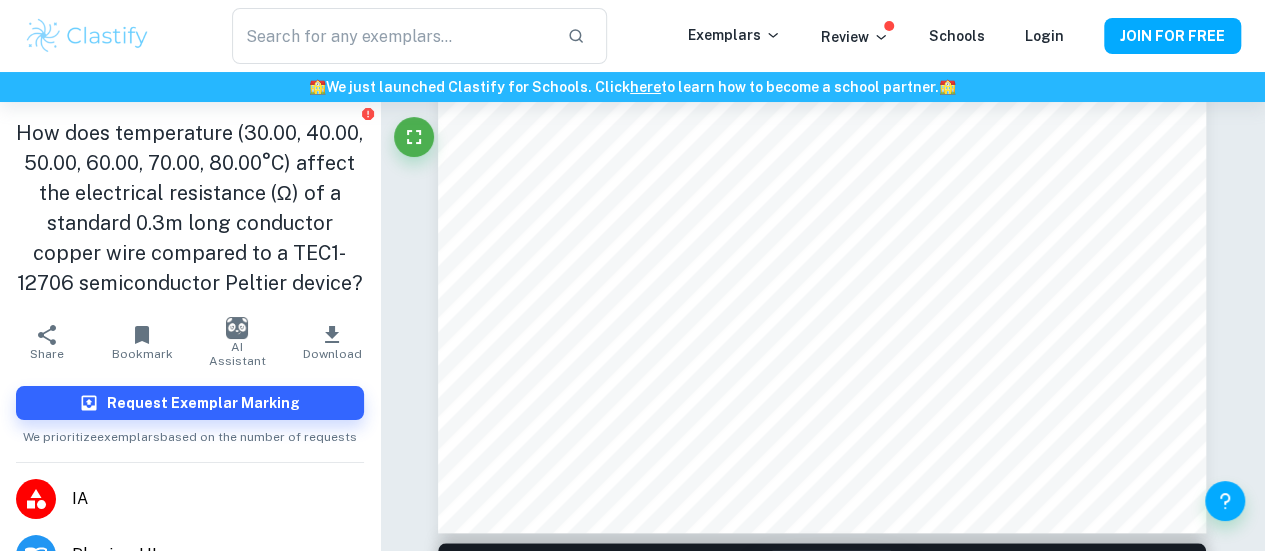 type on "physics" 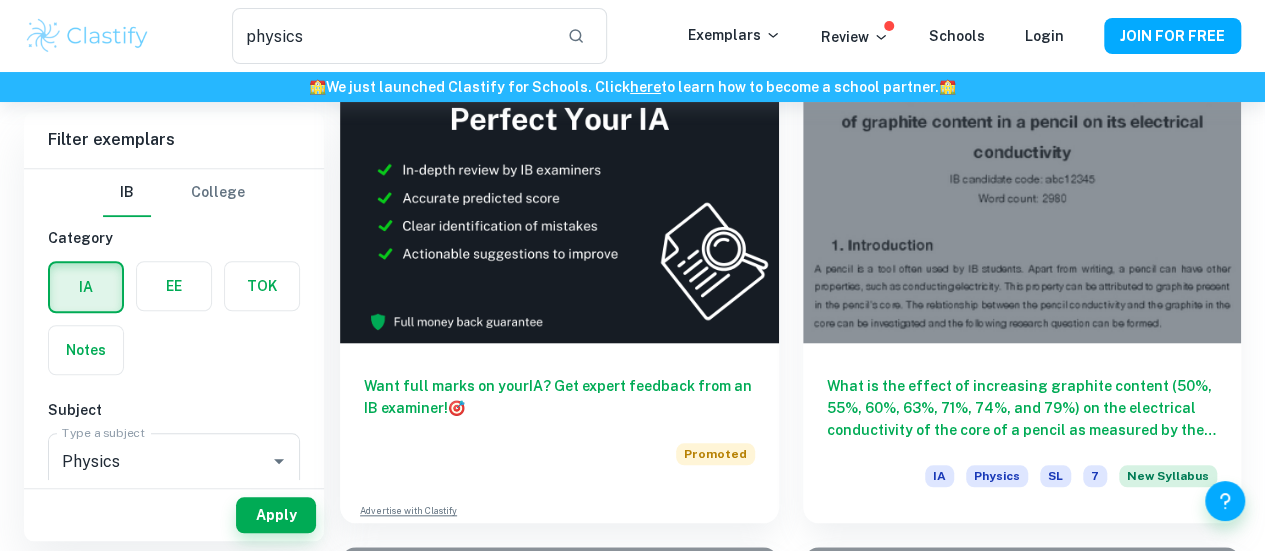 scroll, scrollTop: 0, scrollLeft: 0, axis: both 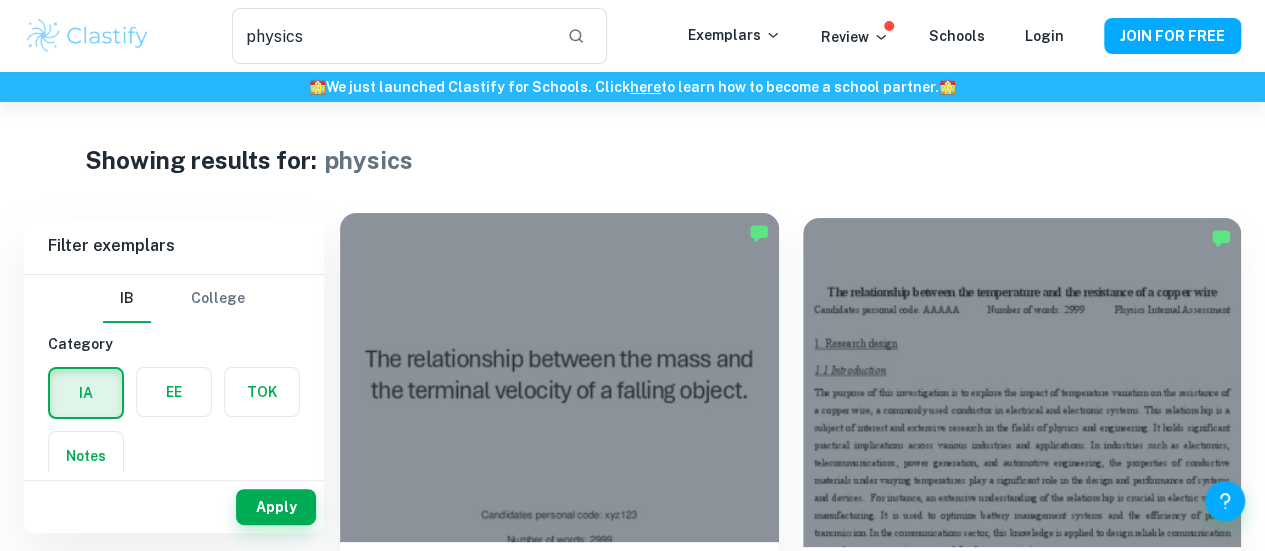 click at bounding box center [559, 377] 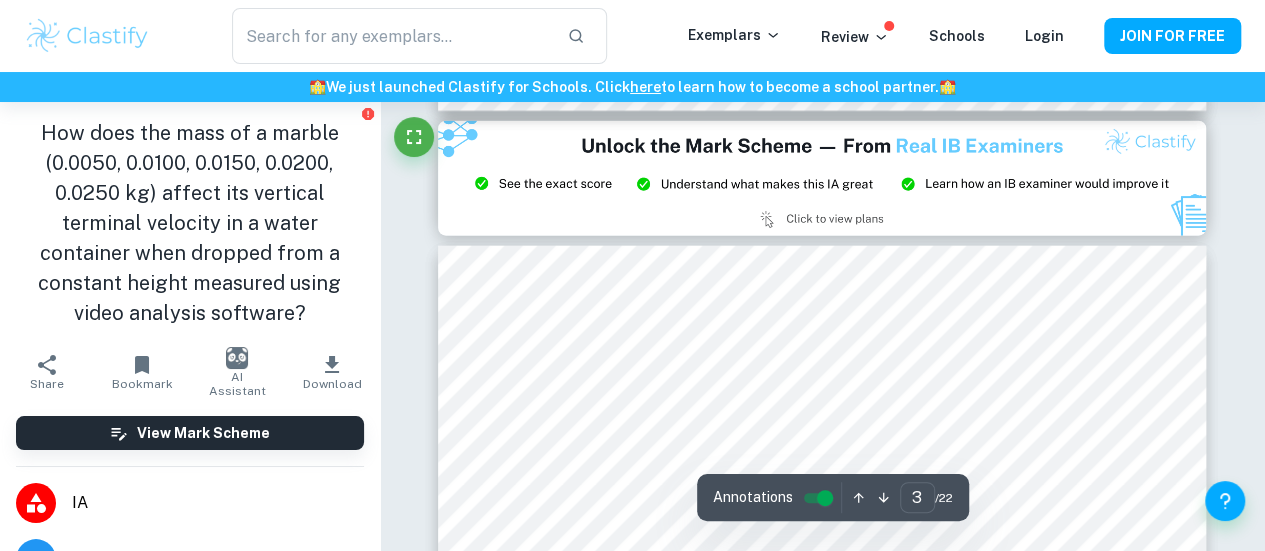 scroll, scrollTop: 2301, scrollLeft: 0, axis: vertical 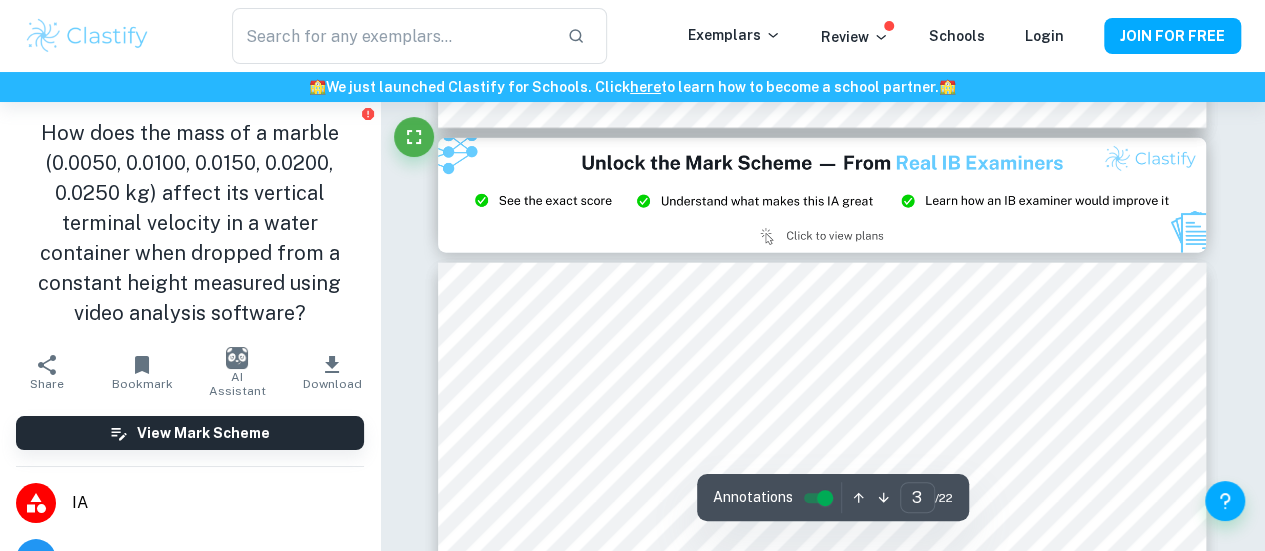 click on "Ask Clai Annotations 3 ​ / 22" at bounding box center (822, 9997) 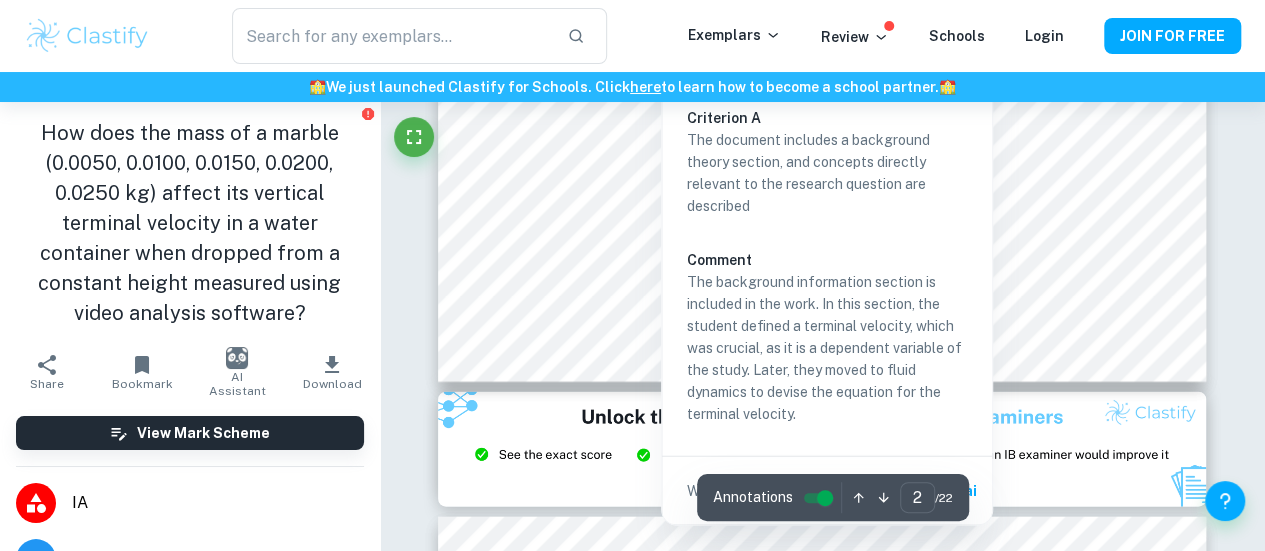 scroll, scrollTop: 2051, scrollLeft: 0, axis: vertical 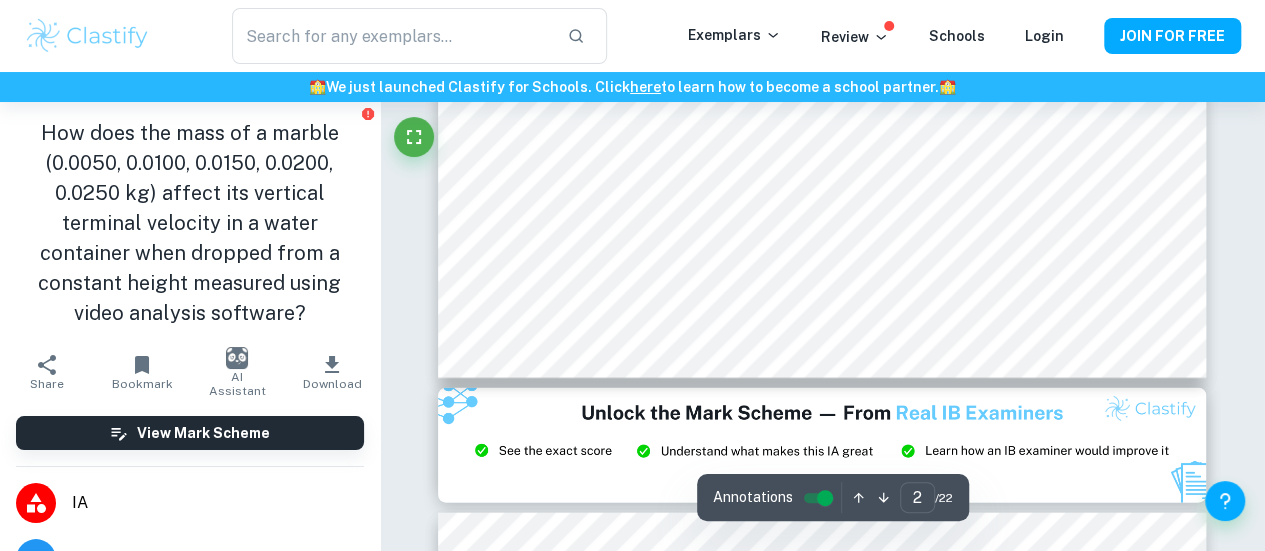 type on "physics" 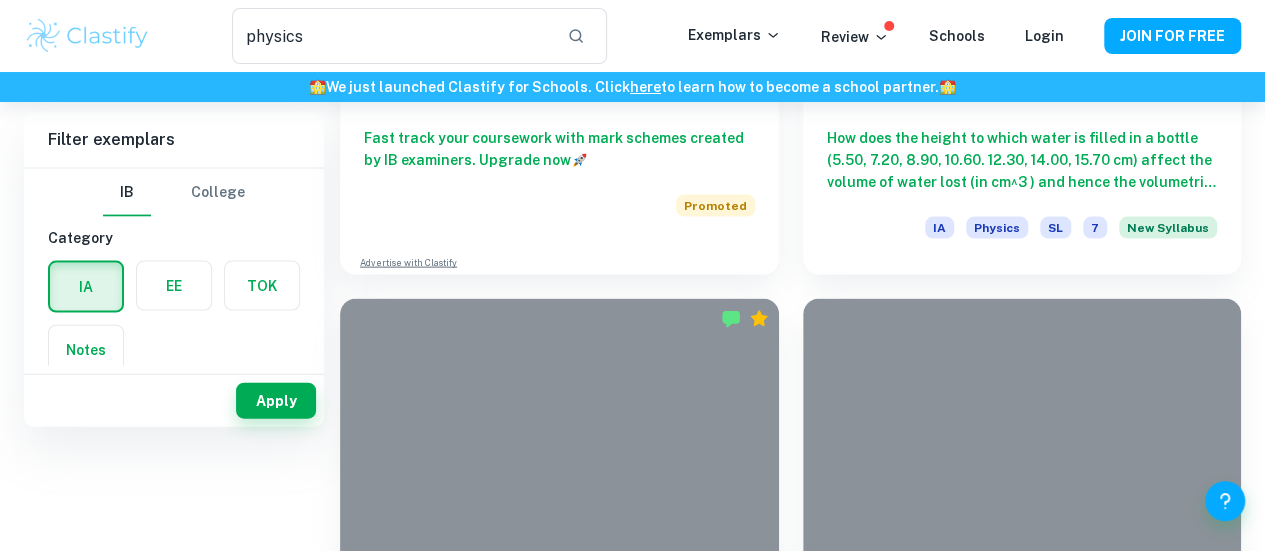scroll, scrollTop: 0, scrollLeft: 0, axis: both 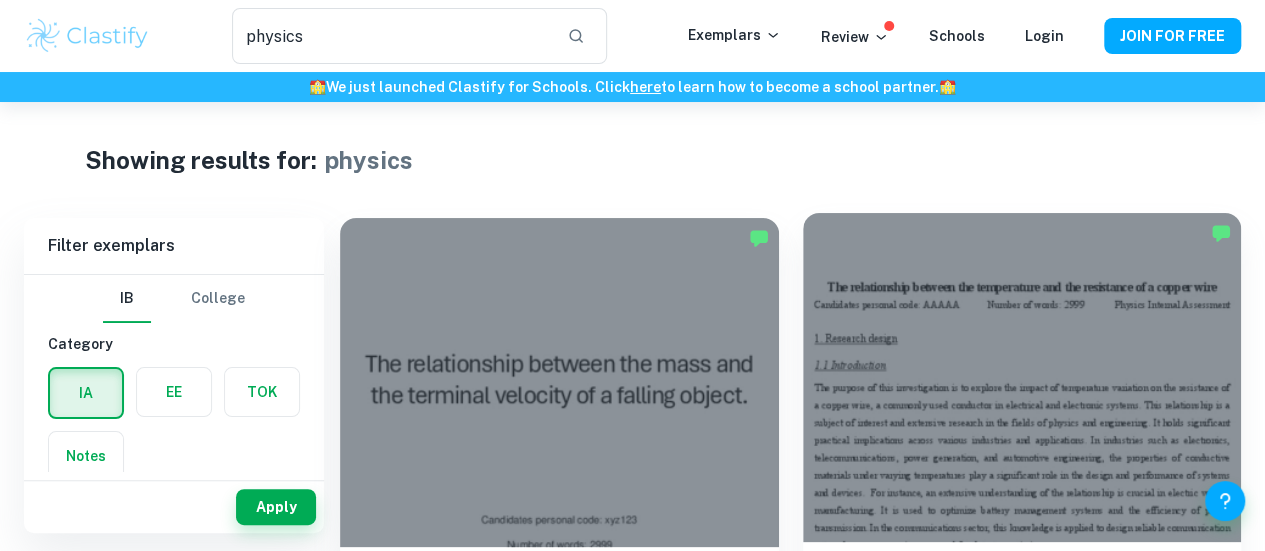 click at bounding box center [1022, 377] 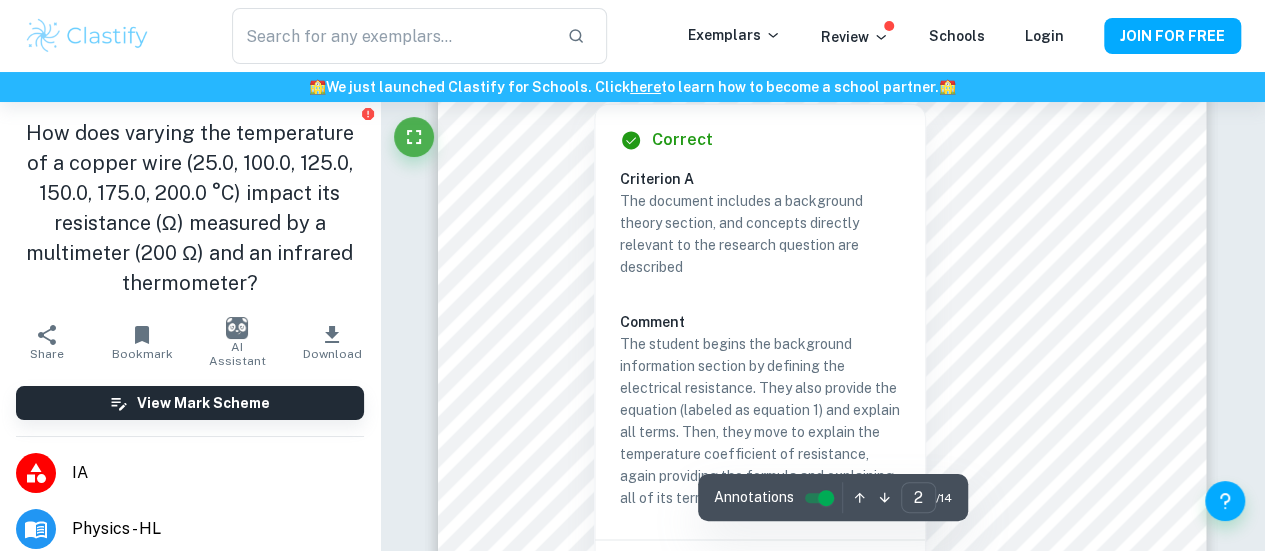 scroll, scrollTop: 1623, scrollLeft: 0, axis: vertical 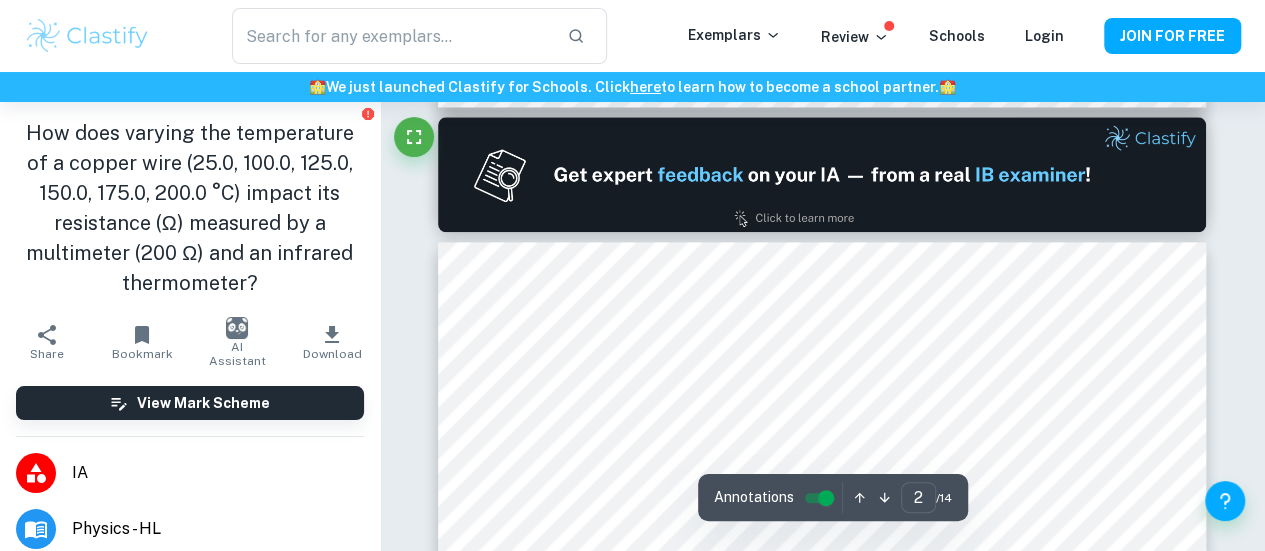 type on "1" 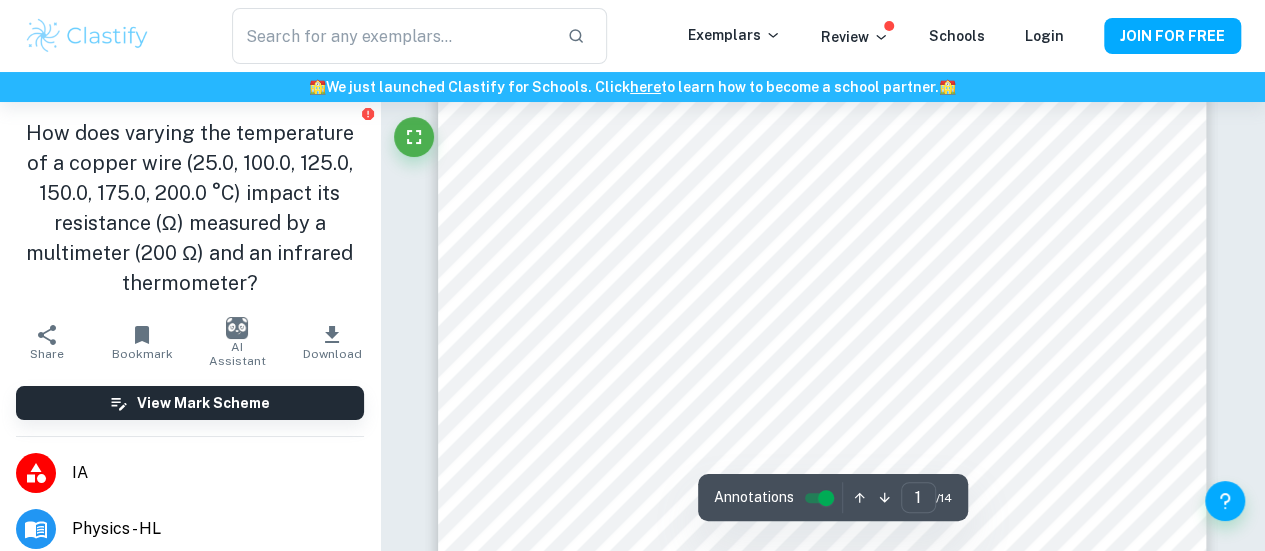 scroll, scrollTop: 586, scrollLeft: 0, axis: vertical 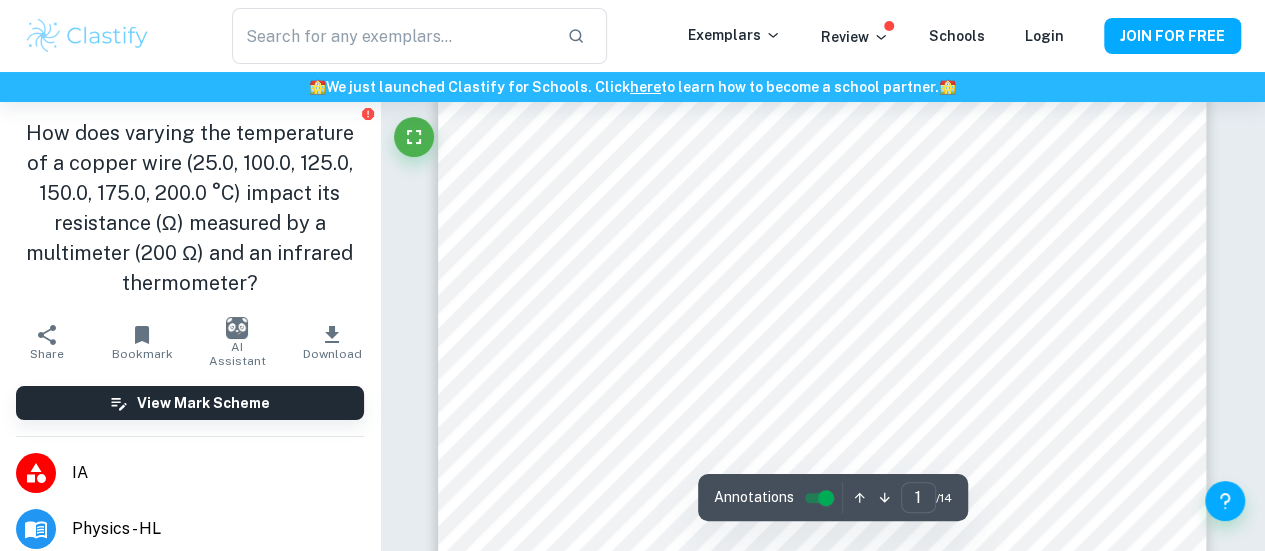 click on "View Mark Scheme" at bounding box center [190, 403] 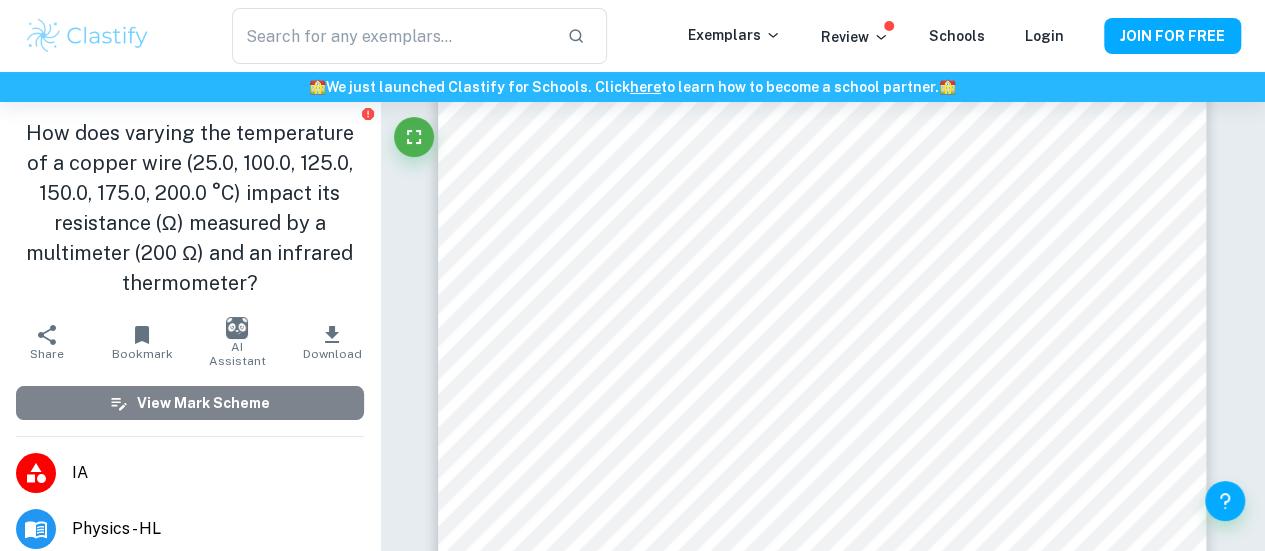click on "View Mark Scheme" at bounding box center [190, 403] 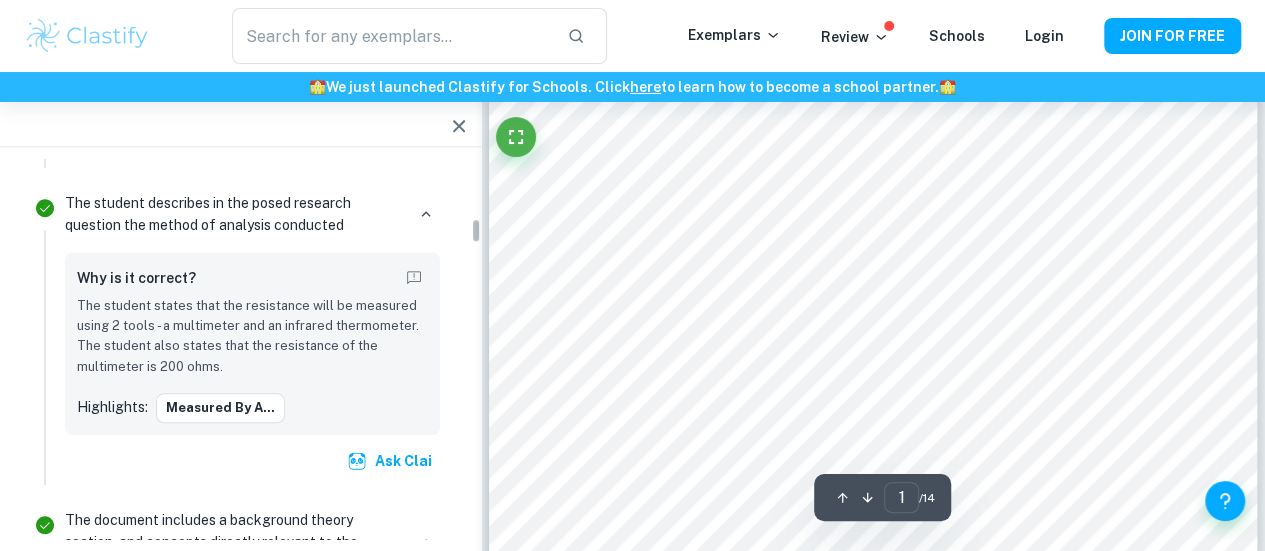 scroll, scrollTop: 934, scrollLeft: 0, axis: vertical 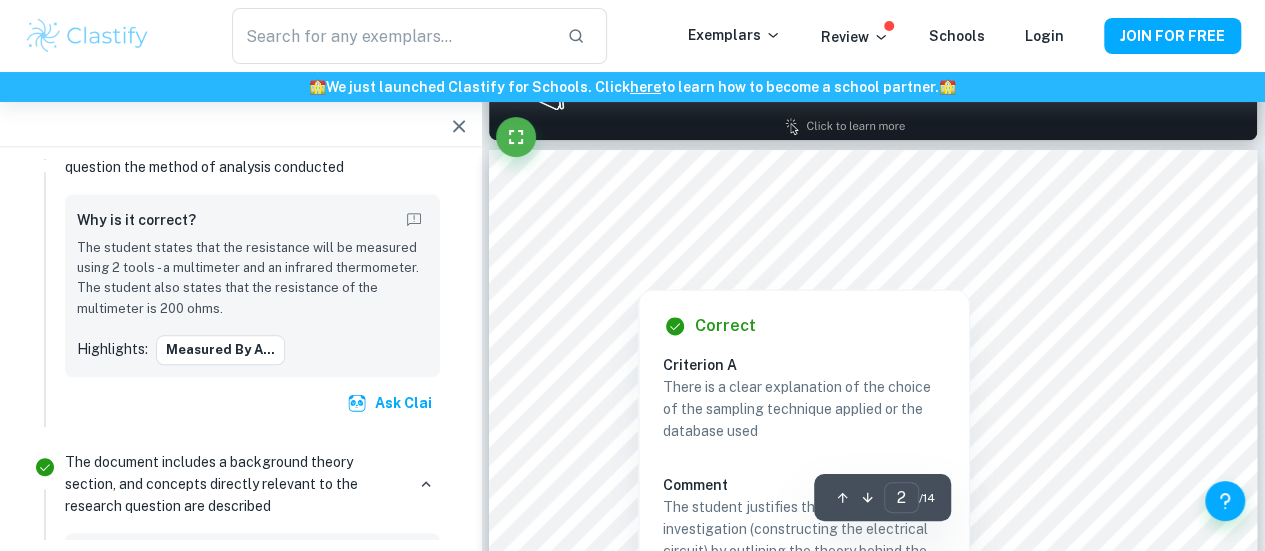 click at bounding box center [873, 255] 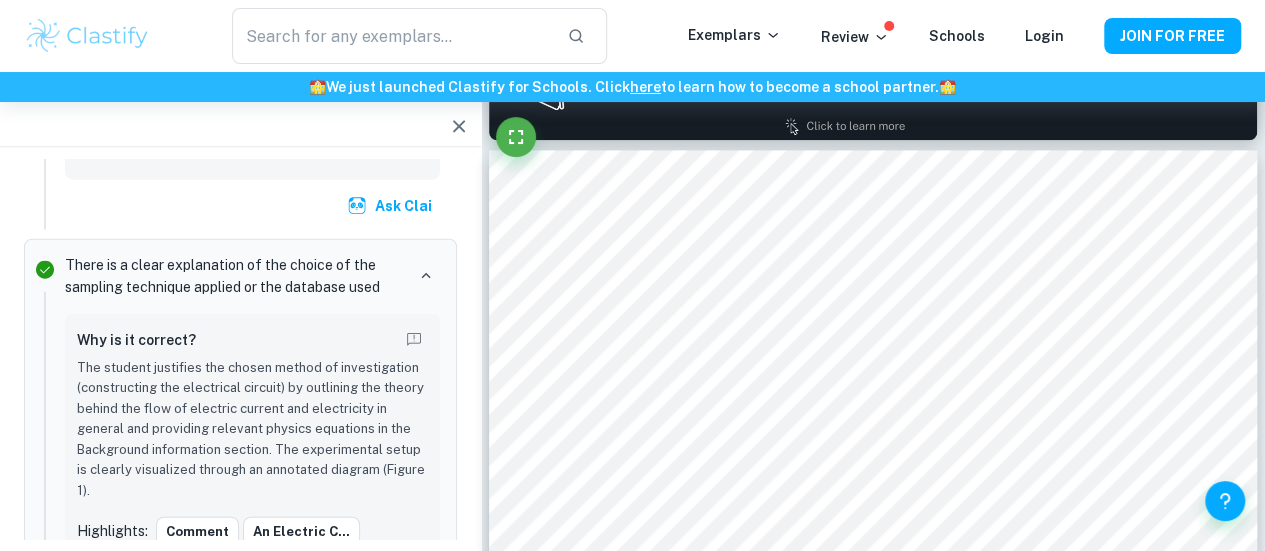 scroll, scrollTop: 2384, scrollLeft: 0, axis: vertical 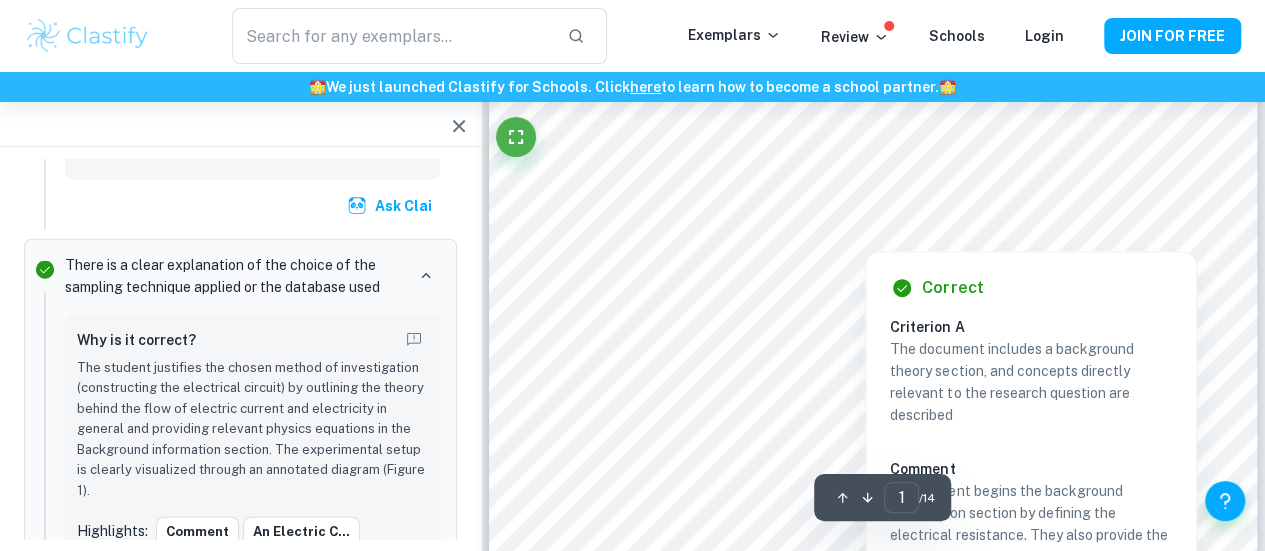 click at bounding box center (865, 238) 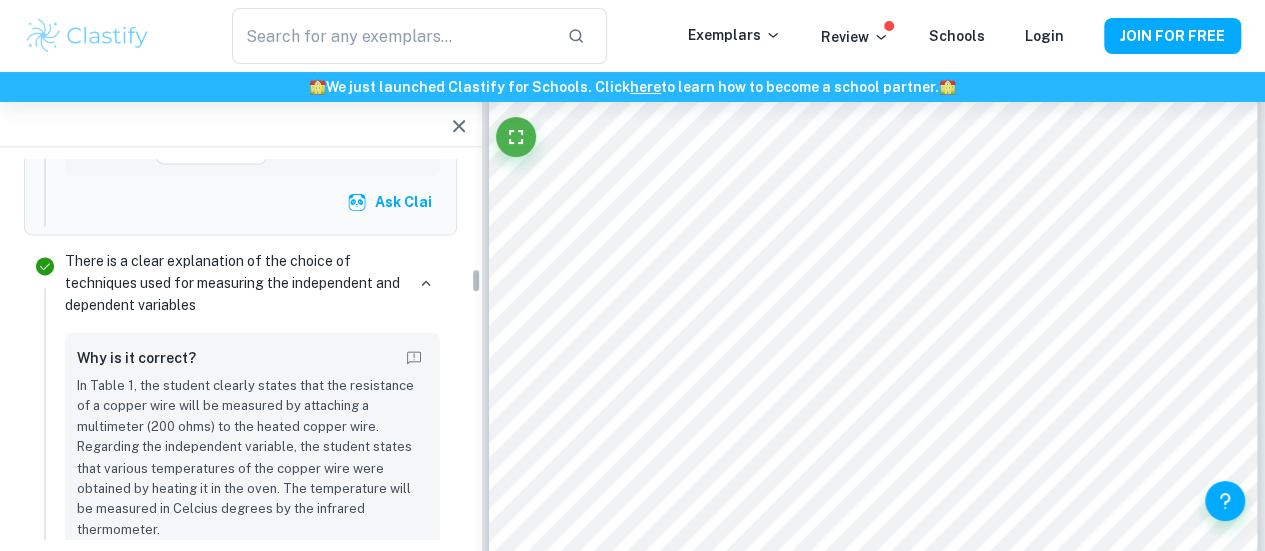scroll, scrollTop: 1612, scrollLeft: 0, axis: vertical 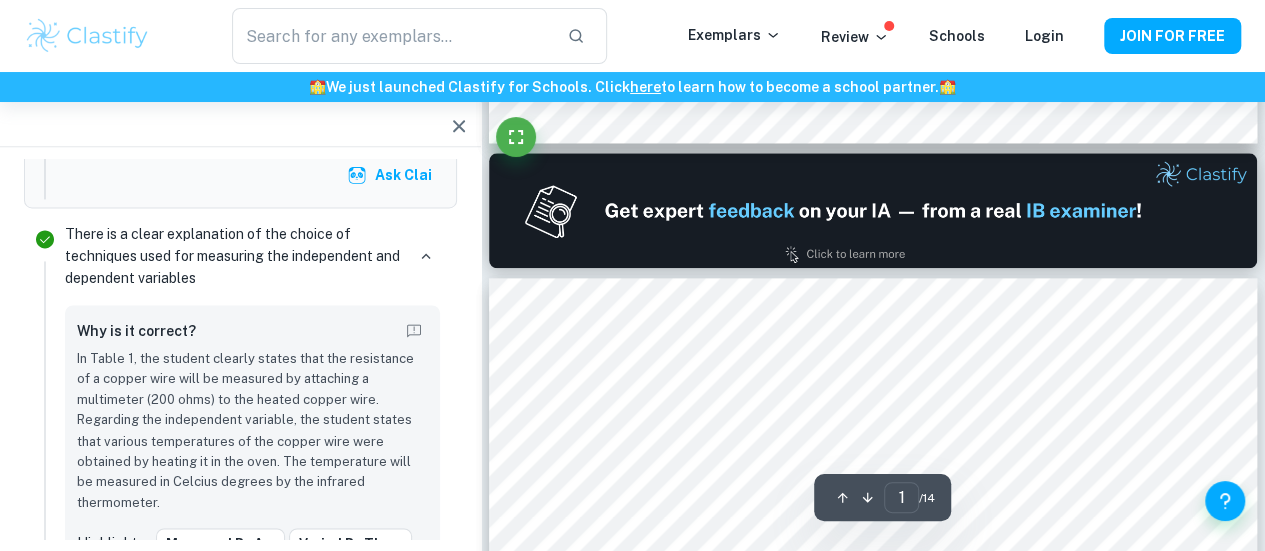 type on "2" 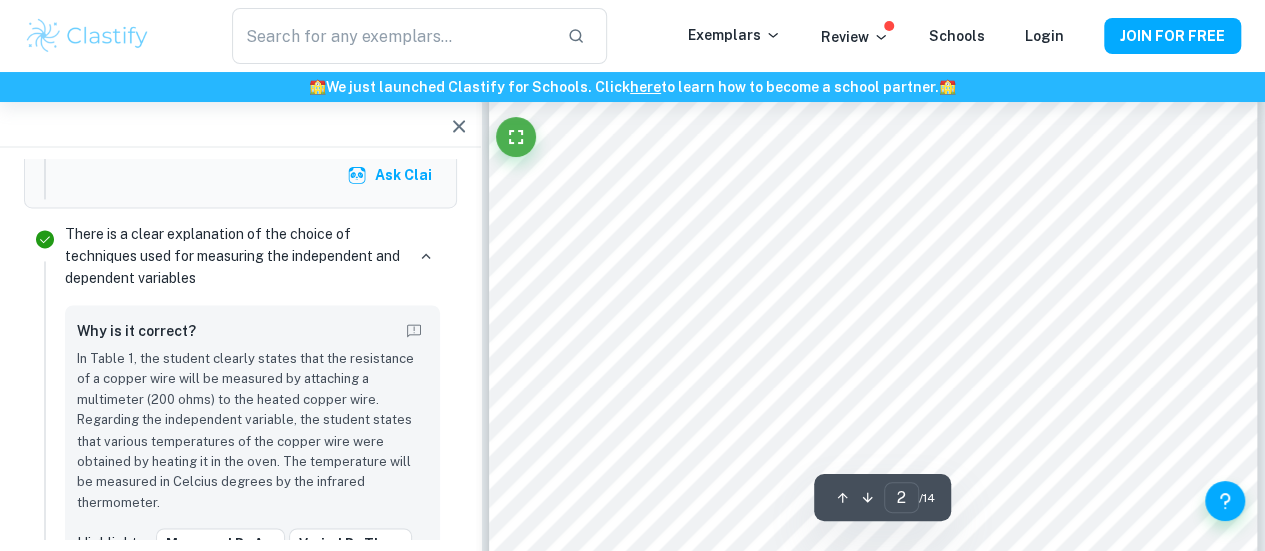 scroll, scrollTop: 1447, scrollLeft: 0, axis: vertical 